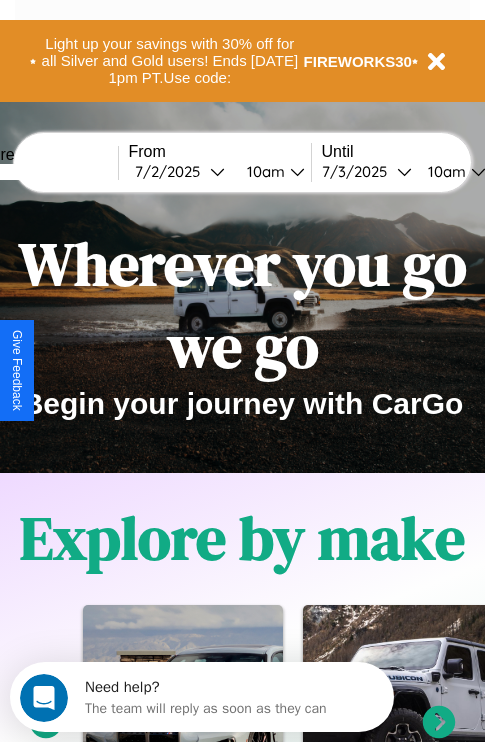 scroll, scrollTop: 0, scrollLeft: 0, axis: both 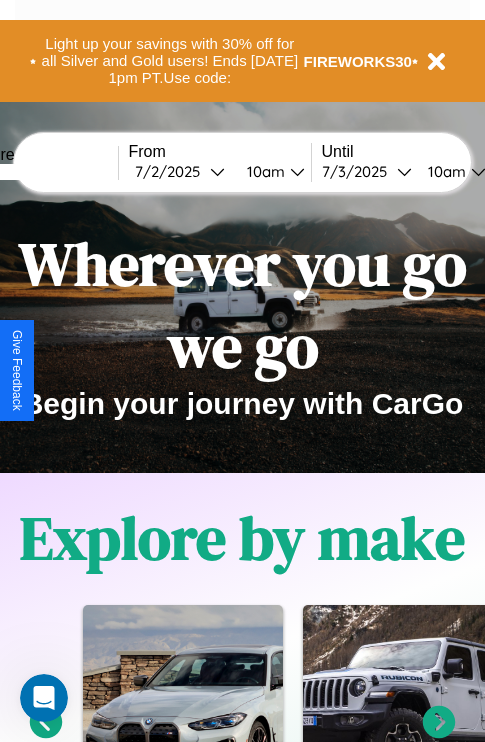 click at bounding box center (43, 172) 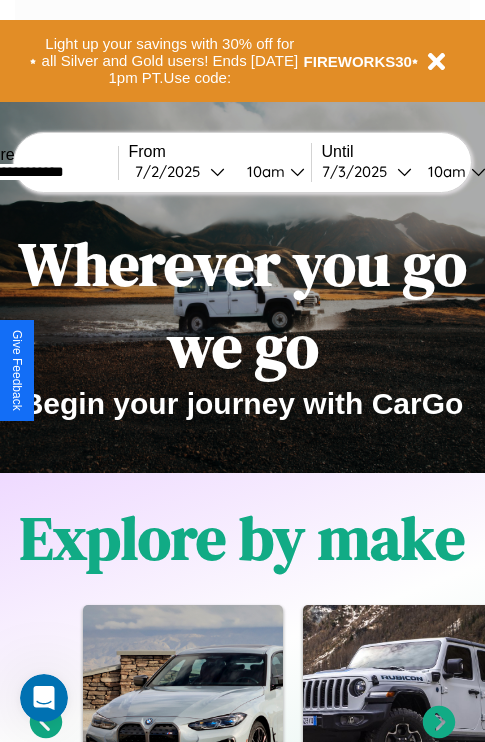type on "**********" 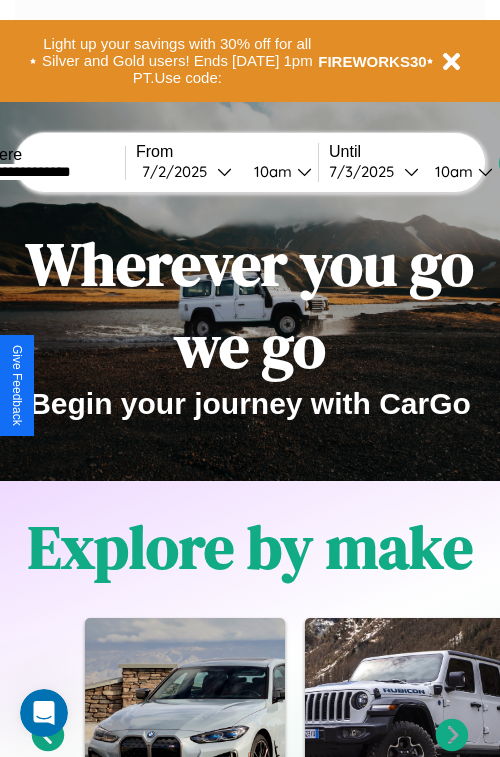 select on "*" 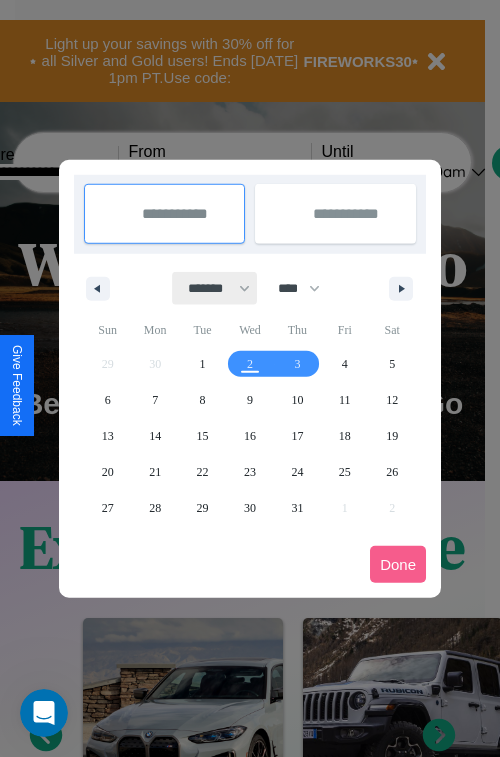 click on "******* ******** ***** ***** *** **** **** ****** ********* ******* ******** ********" at bounding box center (215, 288) 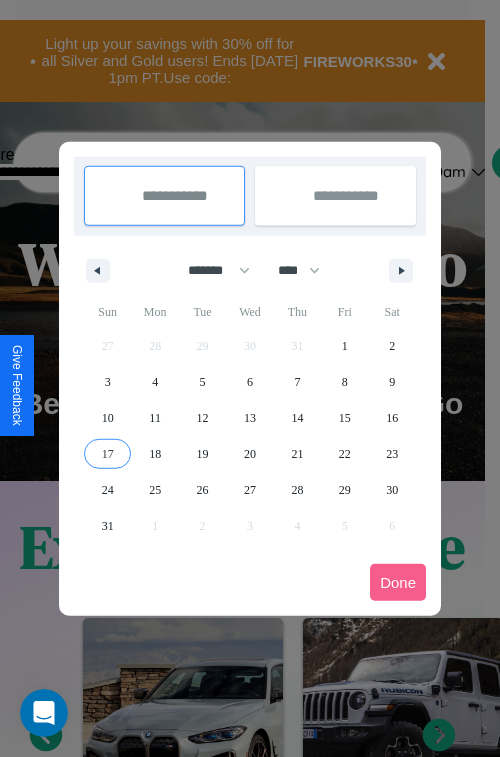 click on "17" at bounding box center (108, 454) 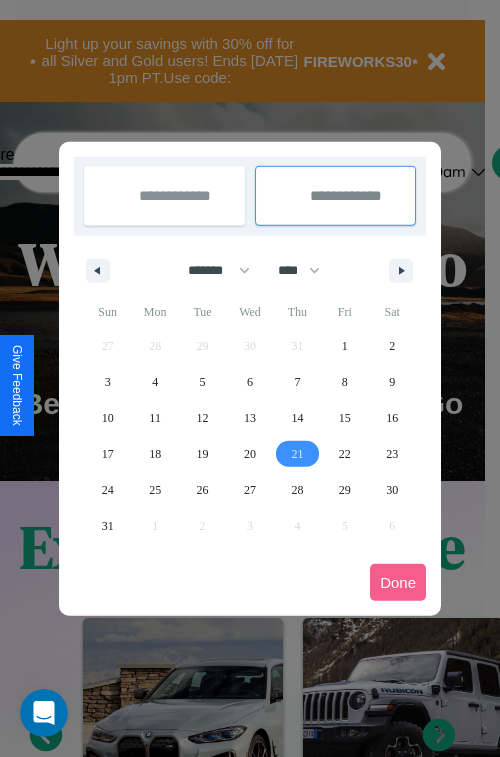 click on "21" at bounding box center (297, 454) 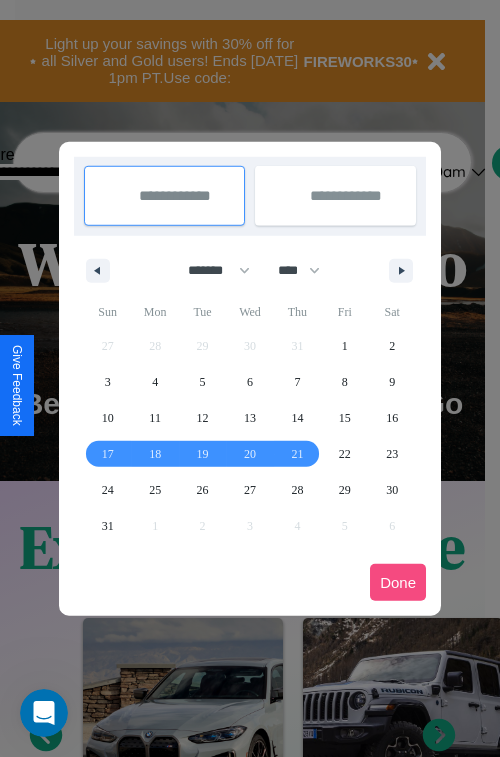 click on "Done" at bounding box center (398, 582) 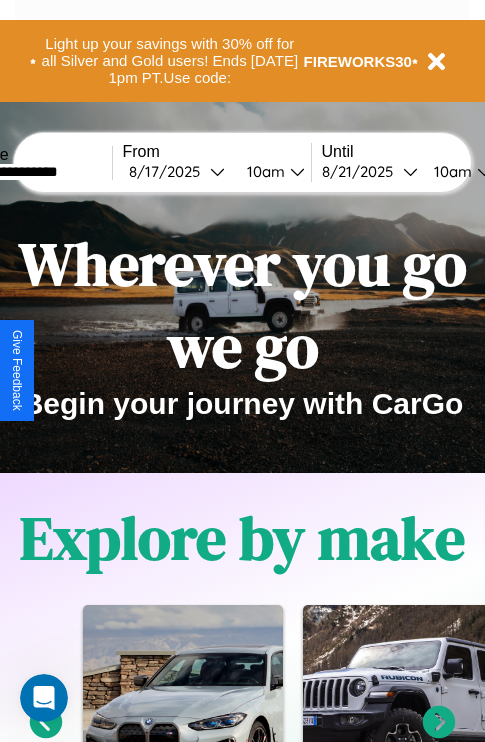 scroll, scrollTop: 0, scrollLeft: 74, axis: horizontal 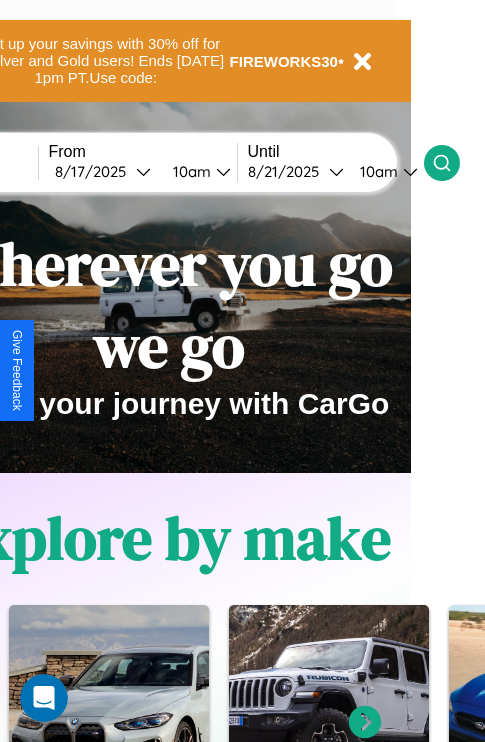 click 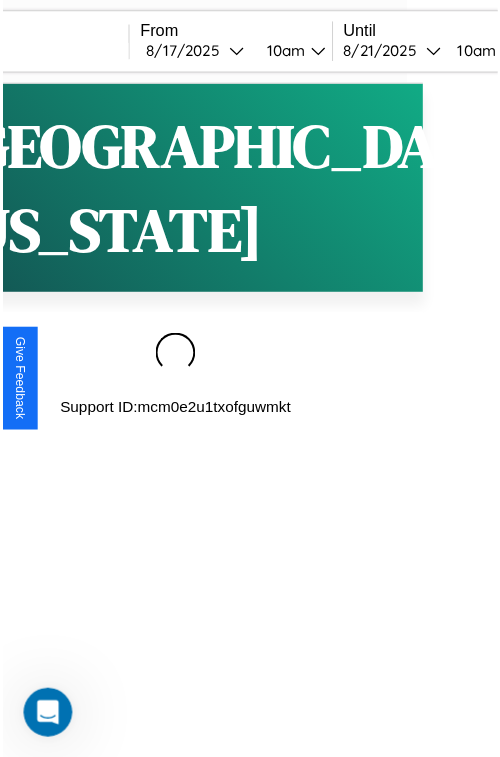 scroll, scrollTop: 0, scrollLeft: 0, axis: both 